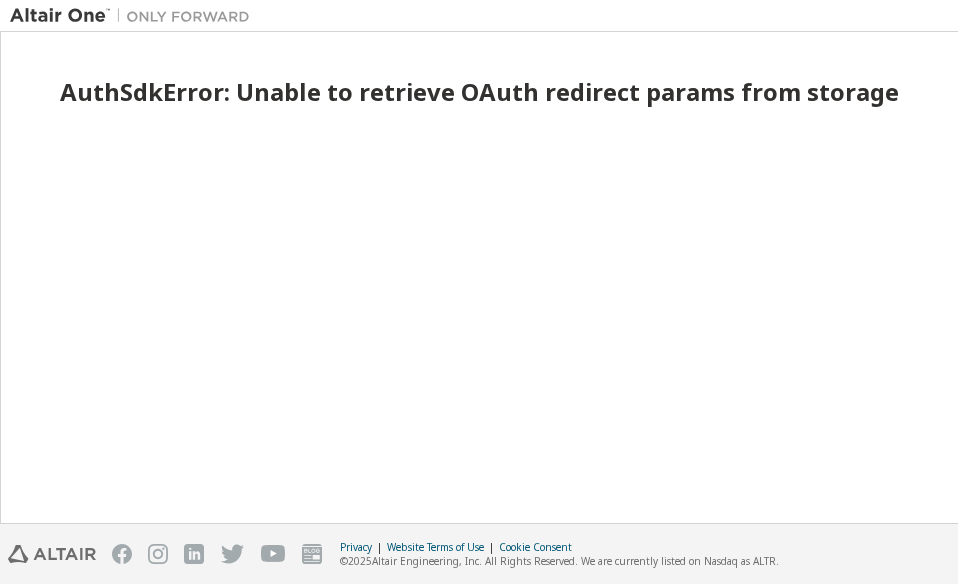 scroll, scrollTop: 0, scrollLeft: 0, axis: both 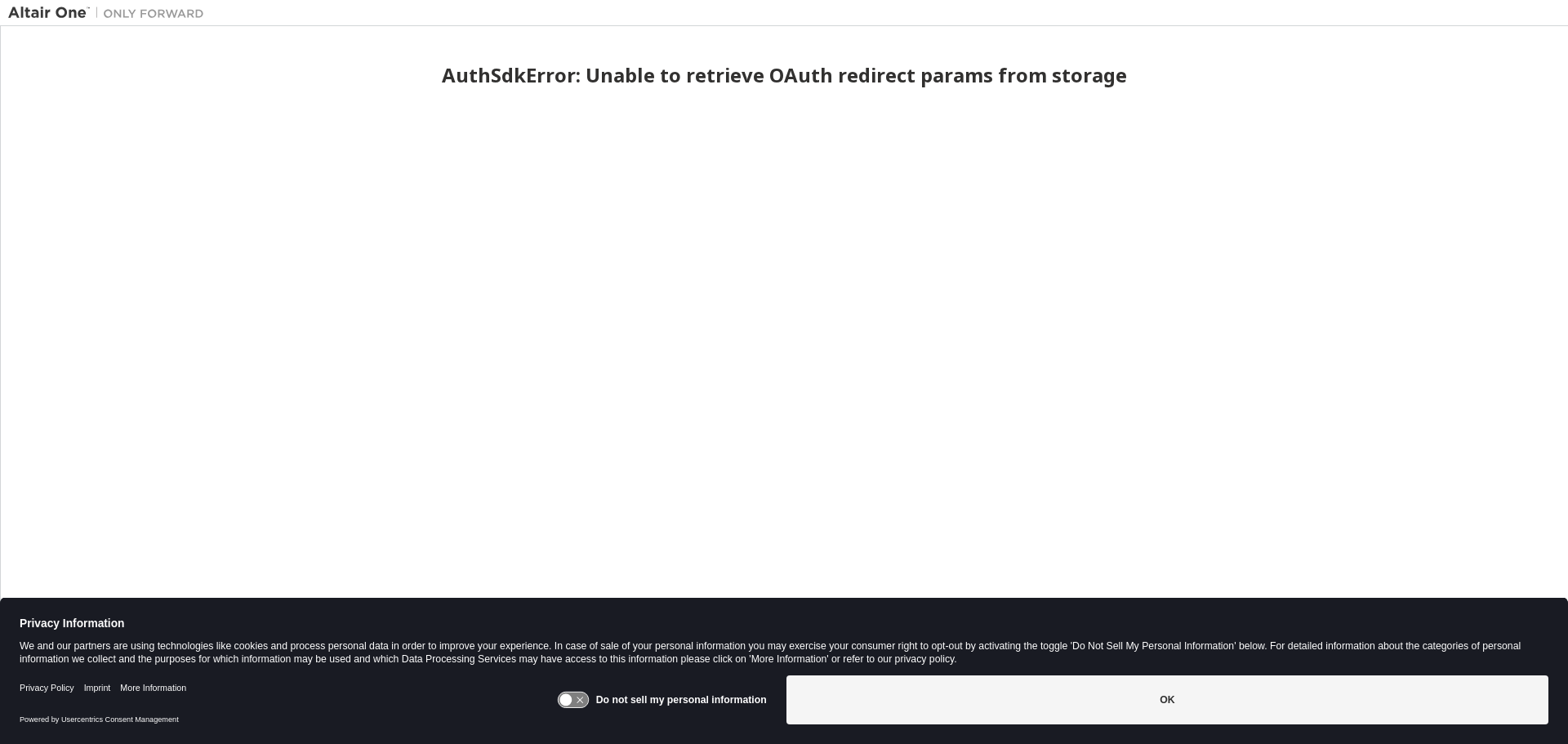 drag, startPoint x: 56, startPoint y: 21, endPoint x: 56, endPoint y: 8, distance: 13 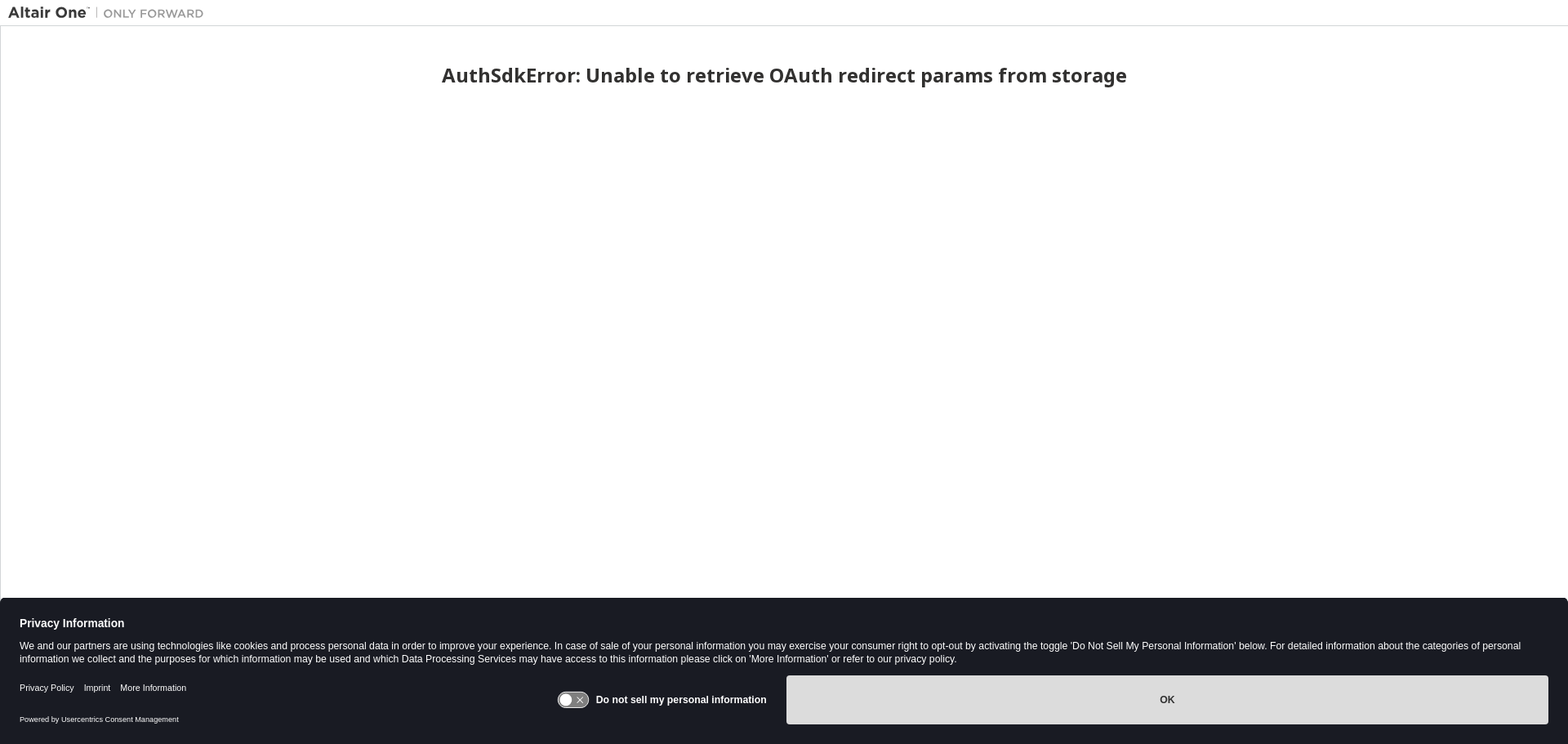 click on "OK" at bounding box center (1167, 700) 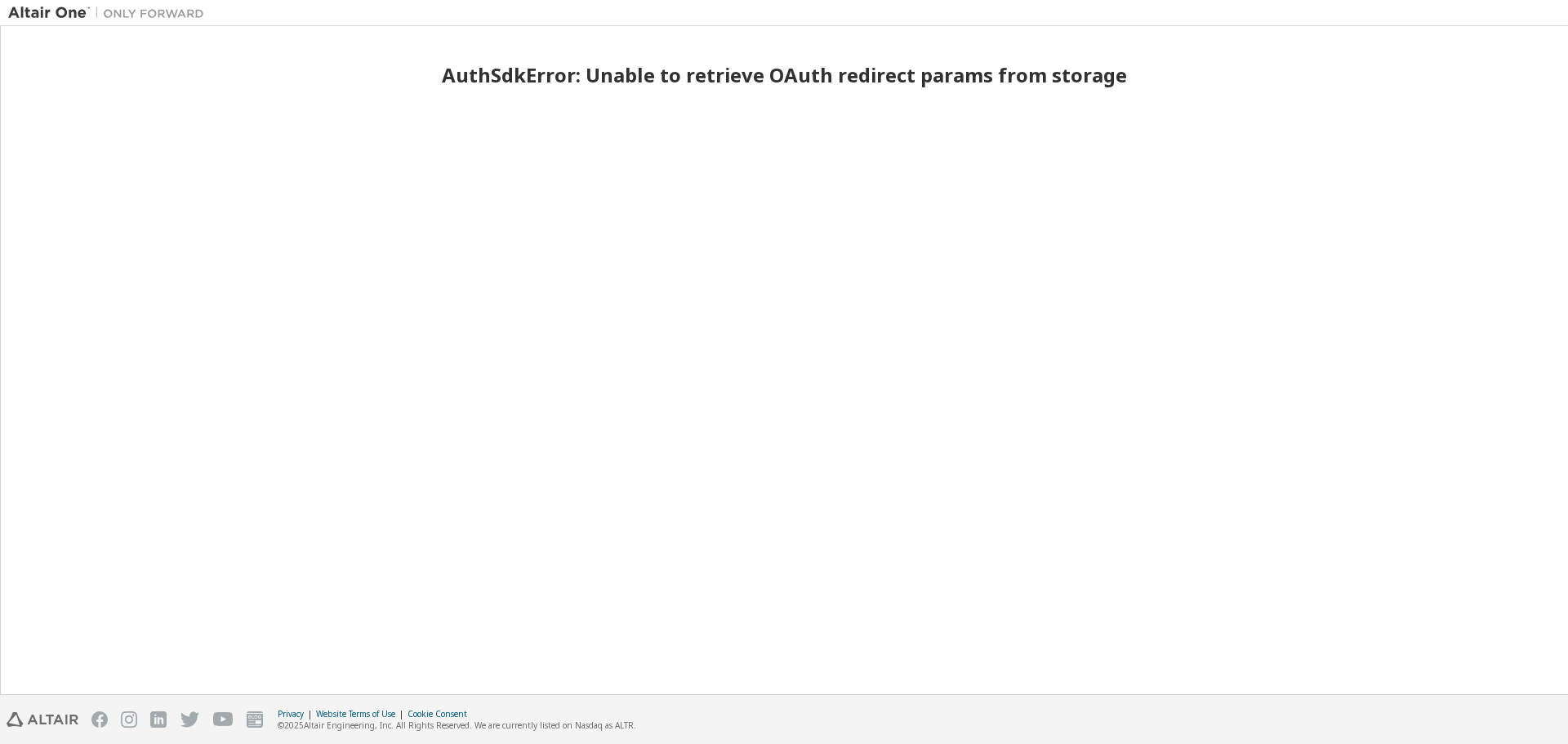 drag, startPoint x: 125, startPoint y: 27, endPoint x: 165, endPoint y: 15, distance: 41.76123 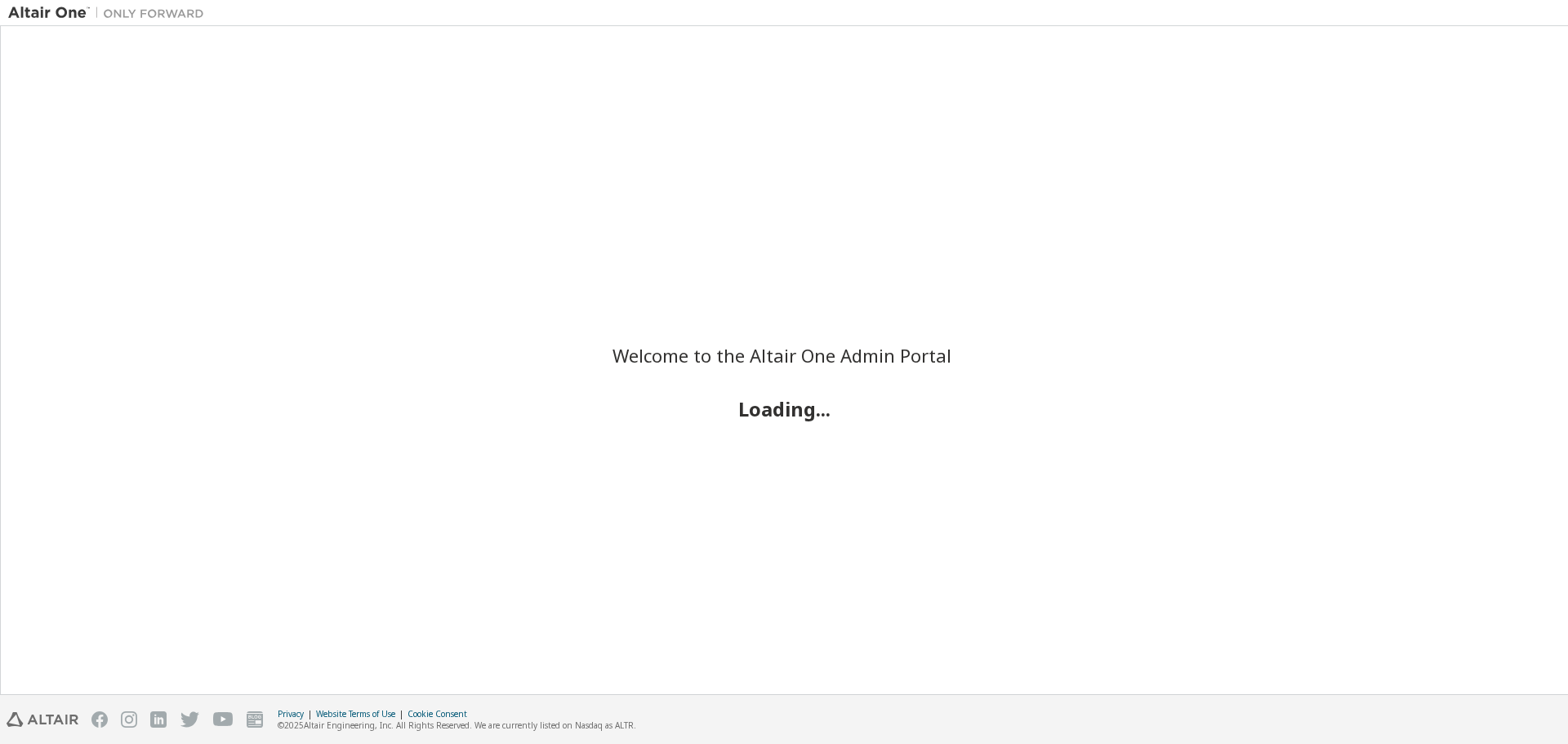scroll, scrollTop: 0, scrollLeft: 0, axis: both 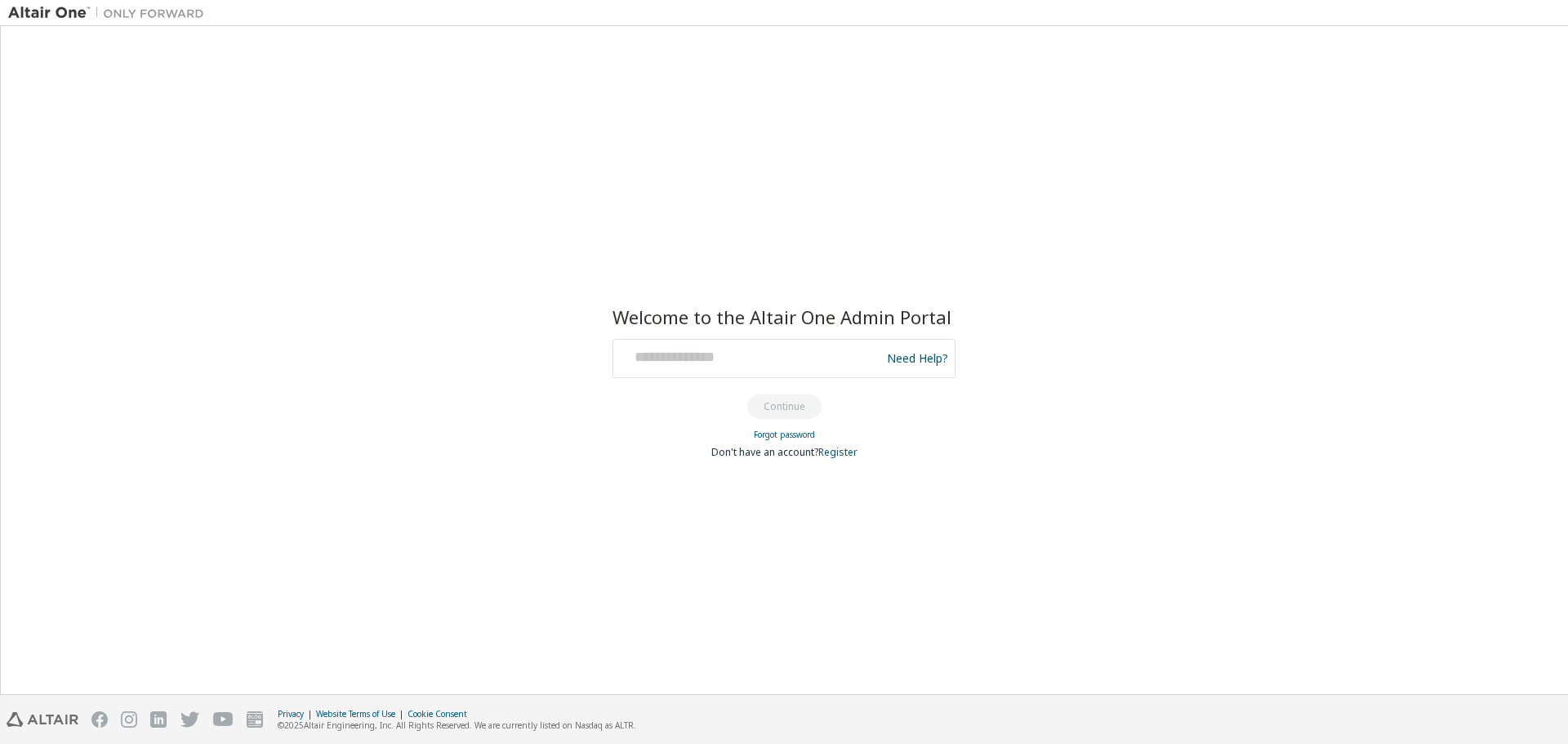click at bounding box center [110, 13] 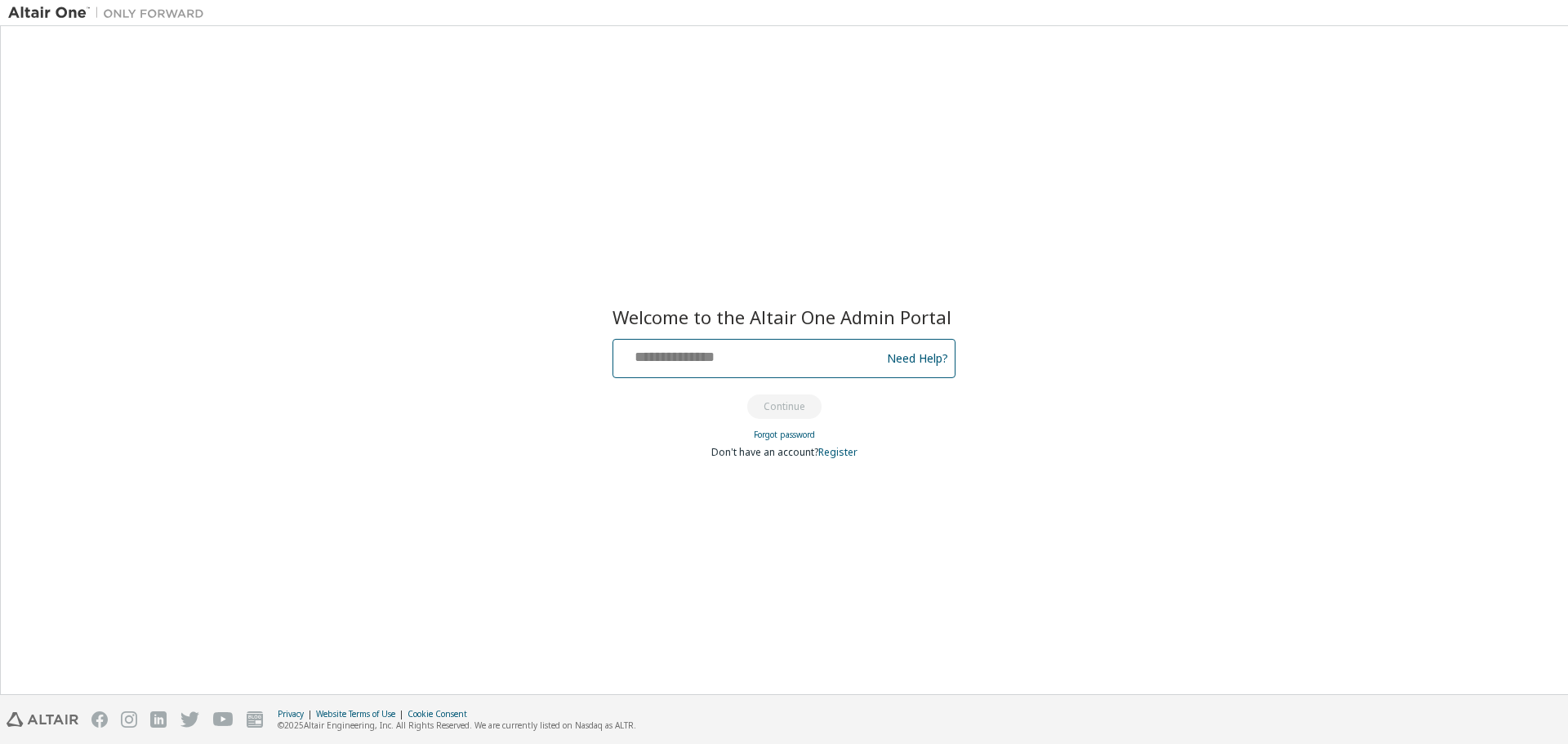 click at bounding box center [749, 354] 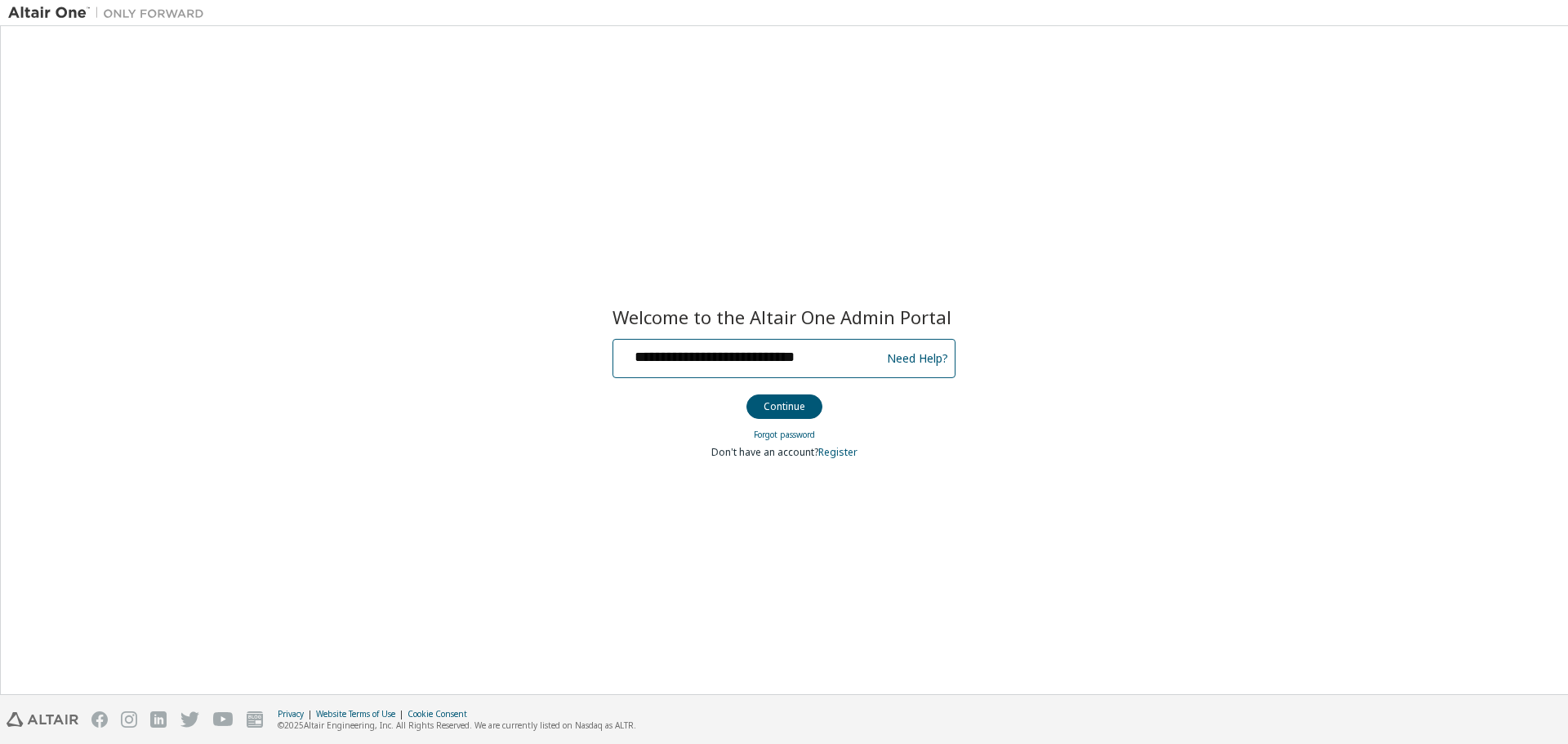 type on "**********" 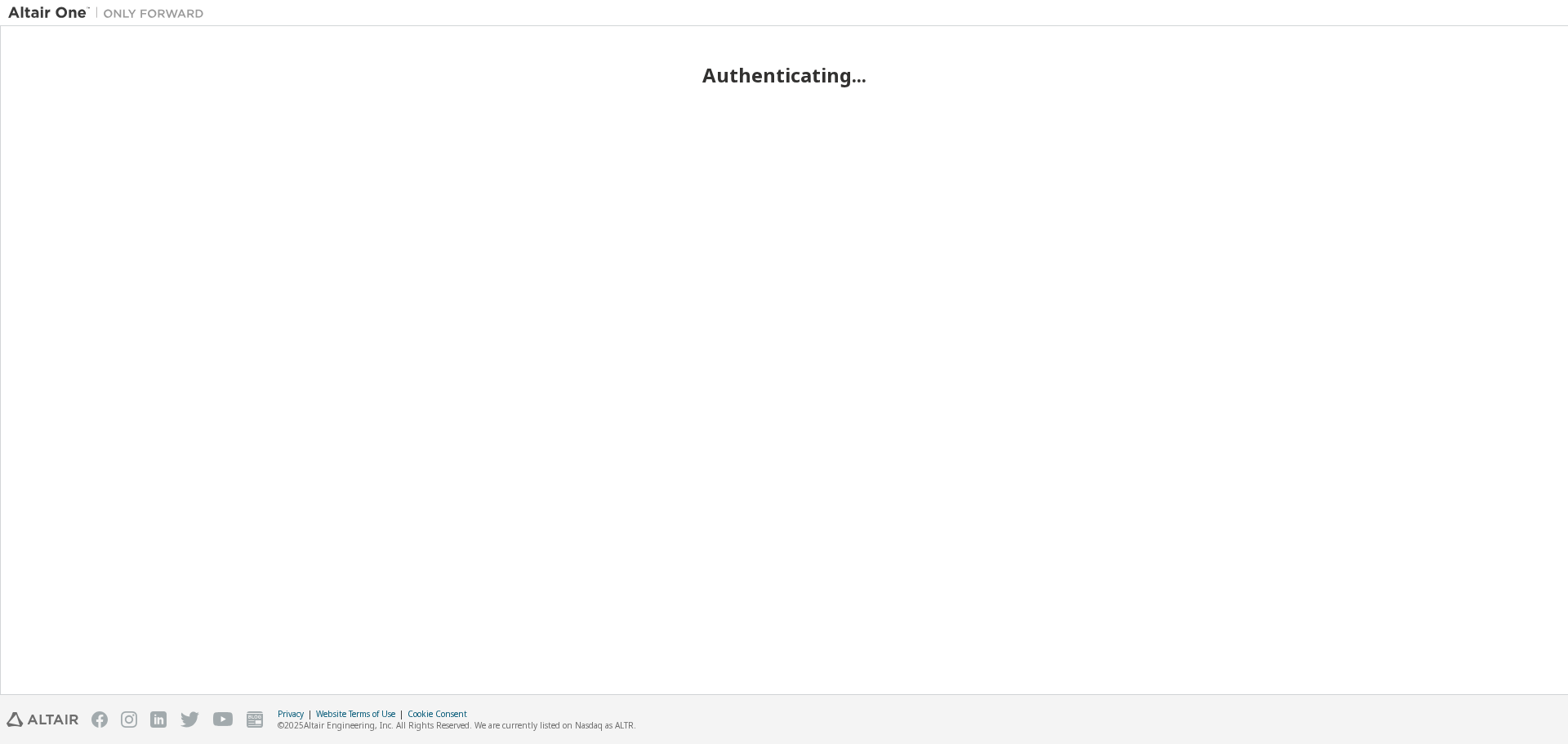 scroll, scrollTop: 0, scrollLeft: 0, axis: both 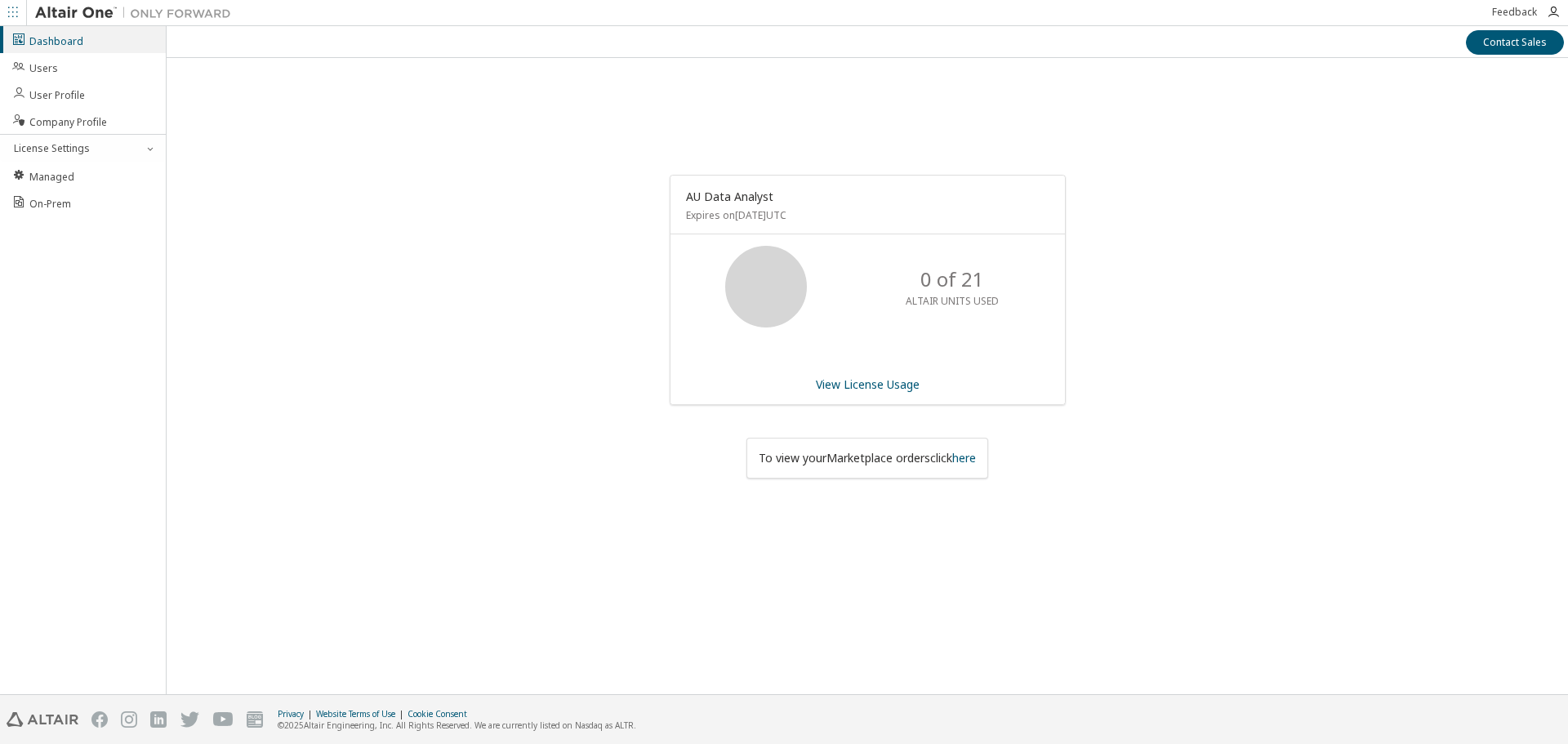 drag, startPoint x: 514, startPoint y: 99, endPoint x: 511, endPoint y: 128, distance: 29.154759 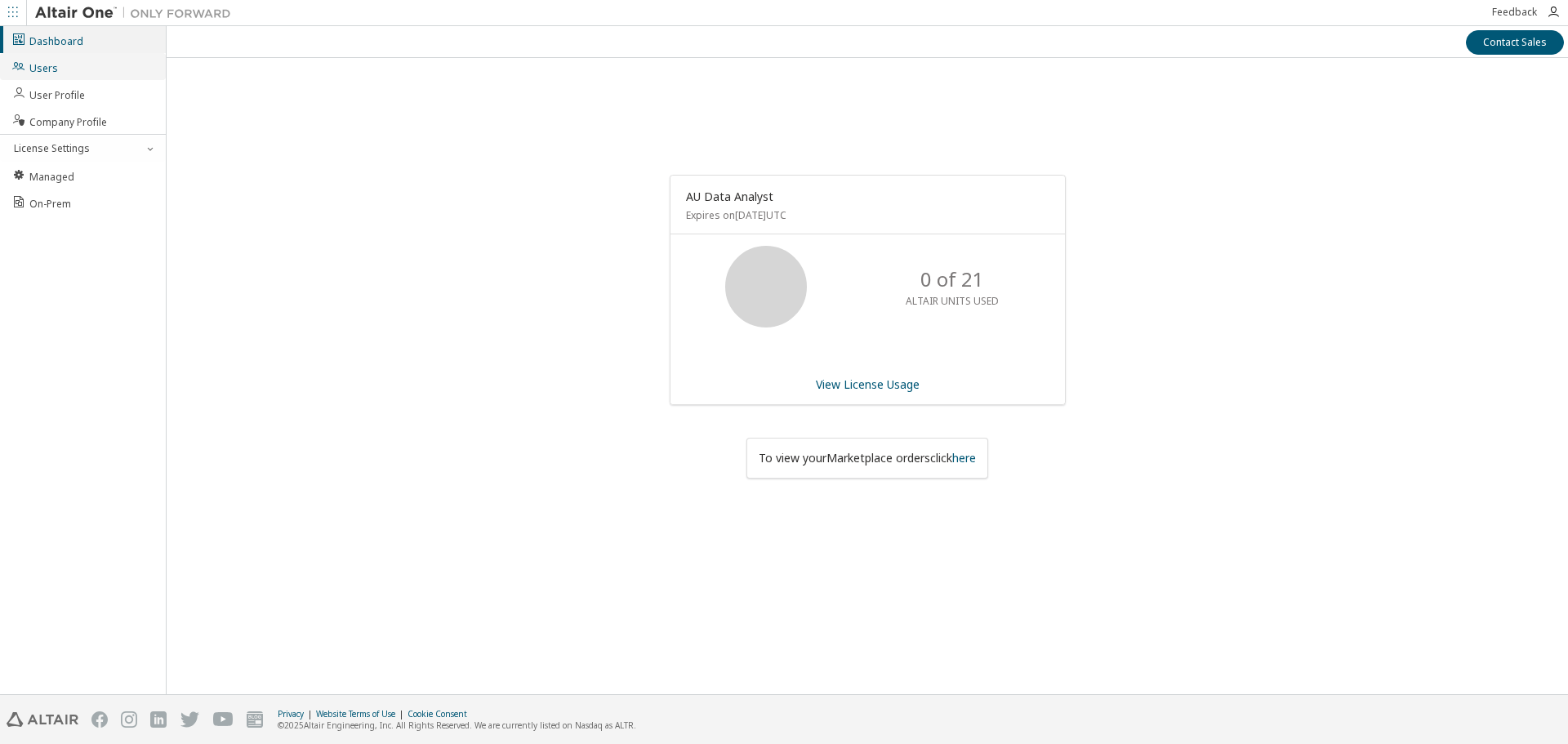 click on "Users" at bounding box center [34, 66] 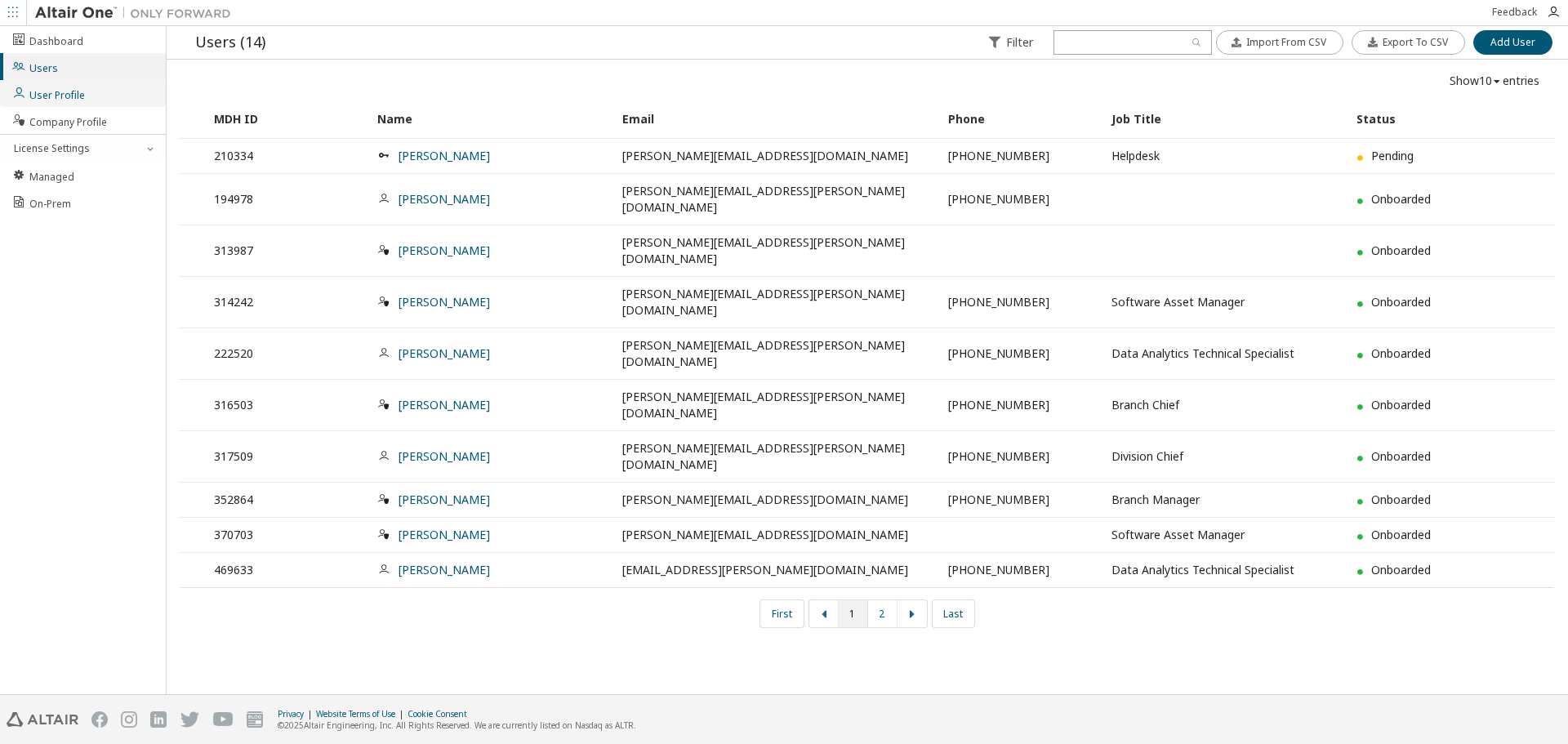 click on "User Profile" at bounding box center (48, 93) 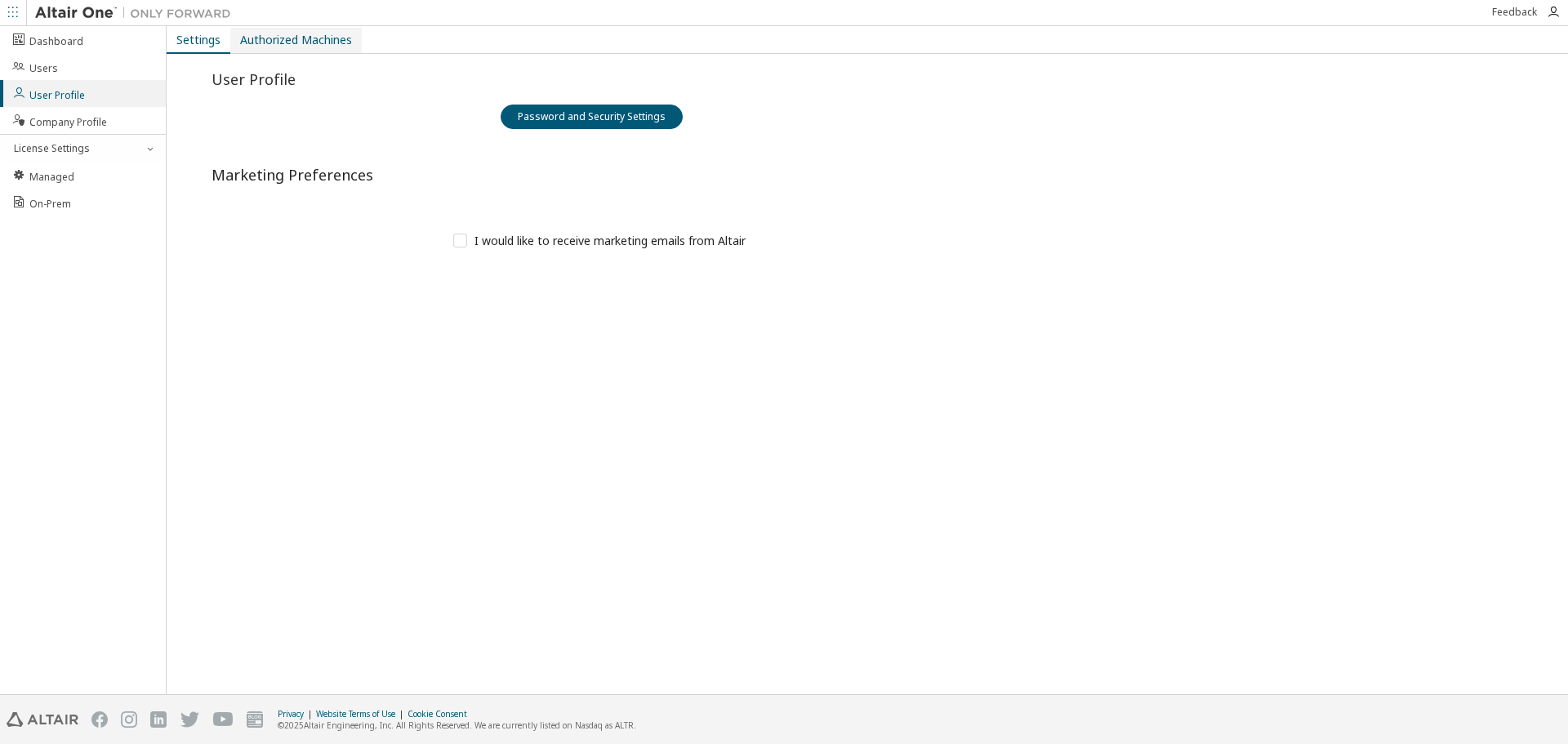 click on "Authorized Machines" at bounding box center [296, 40] 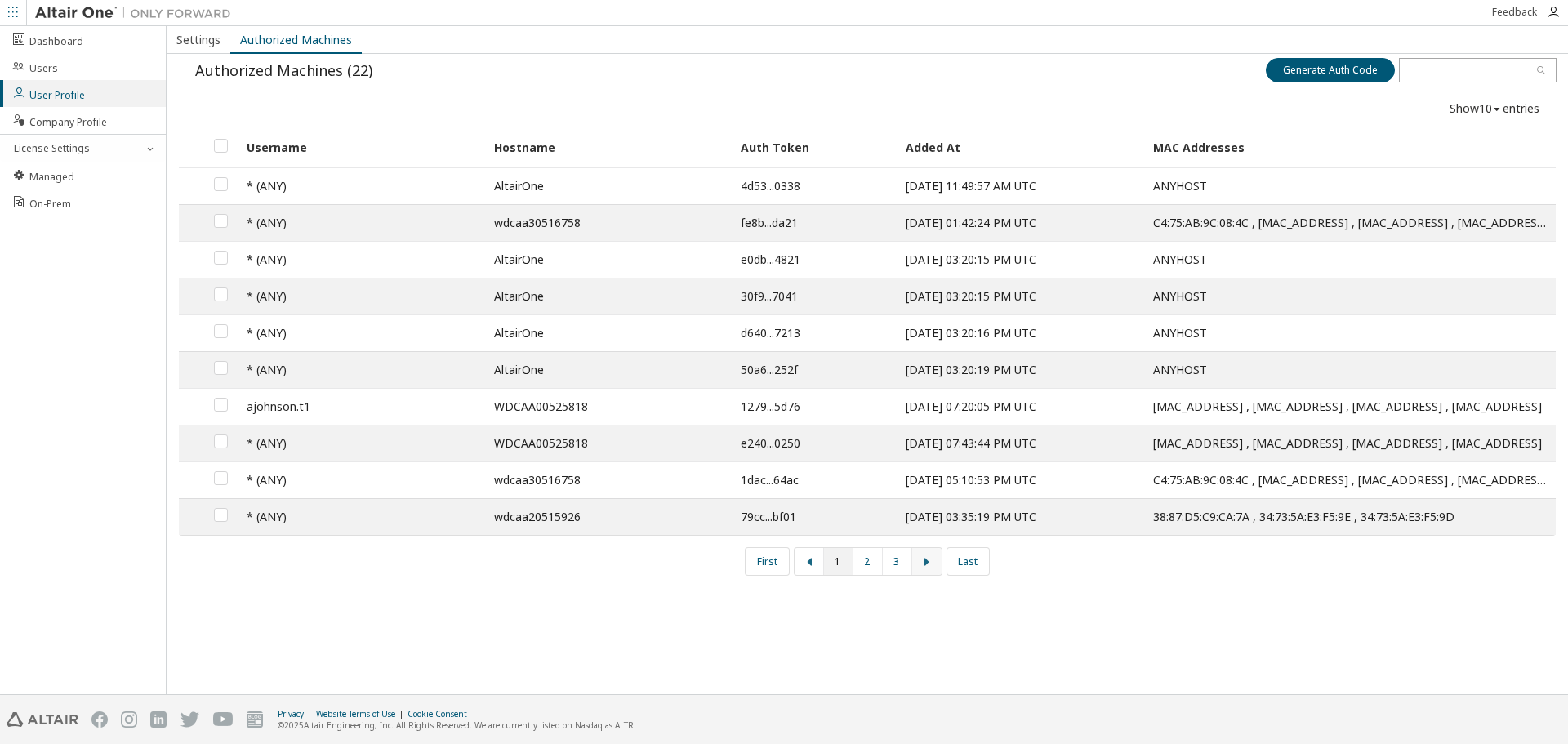 click at bounding box center (927, 562) 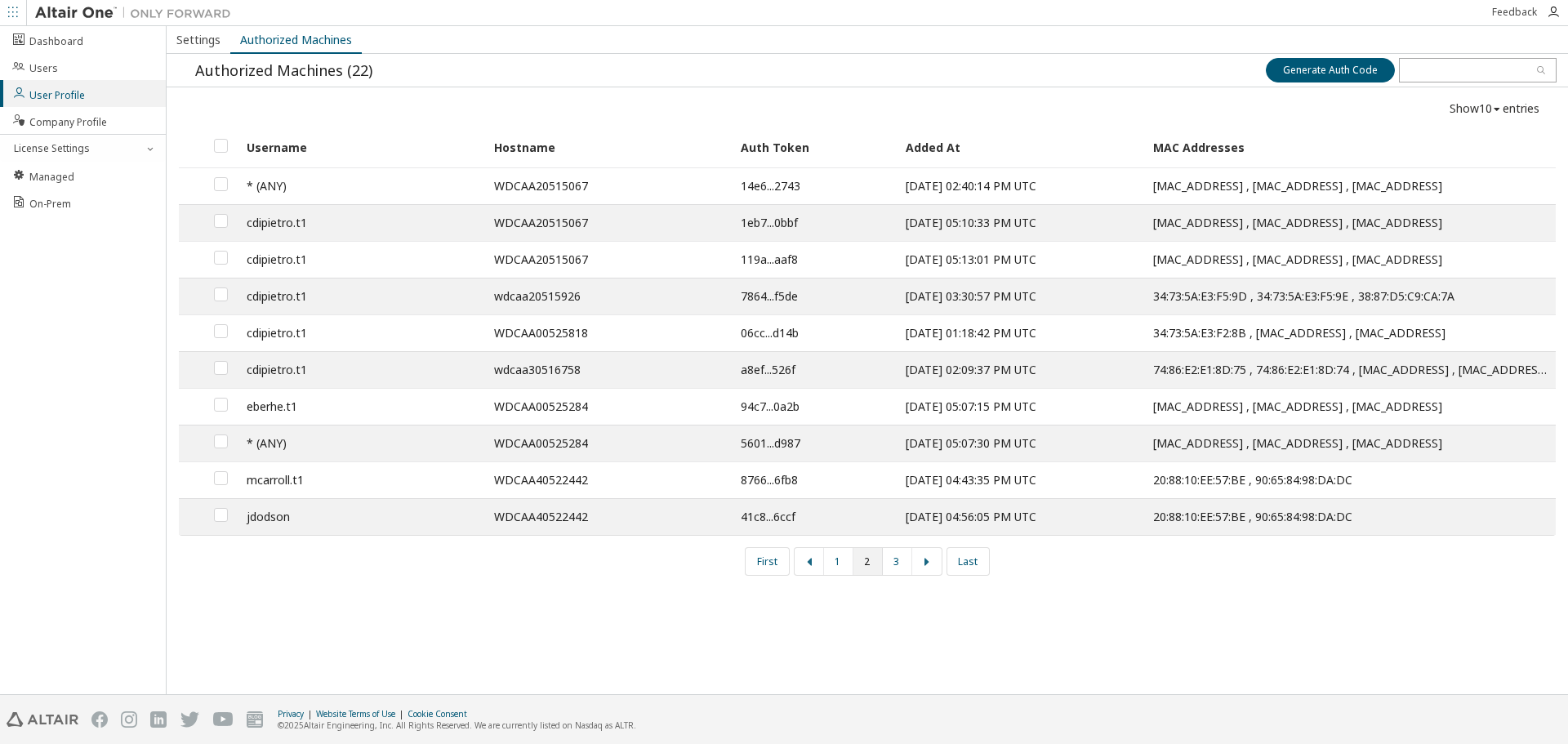 click at bounding box center [927, 562] 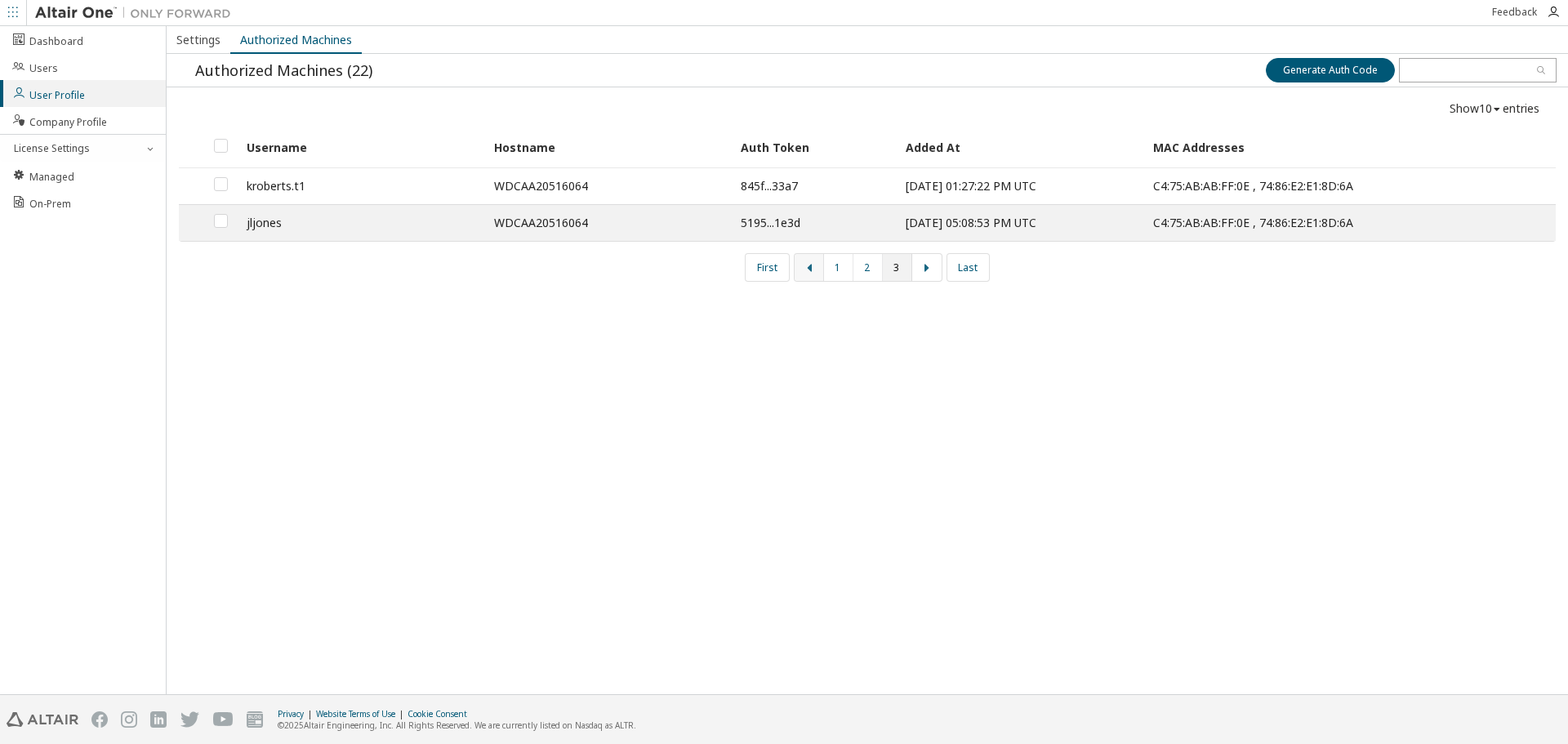 click at bounding box center [809, 267] 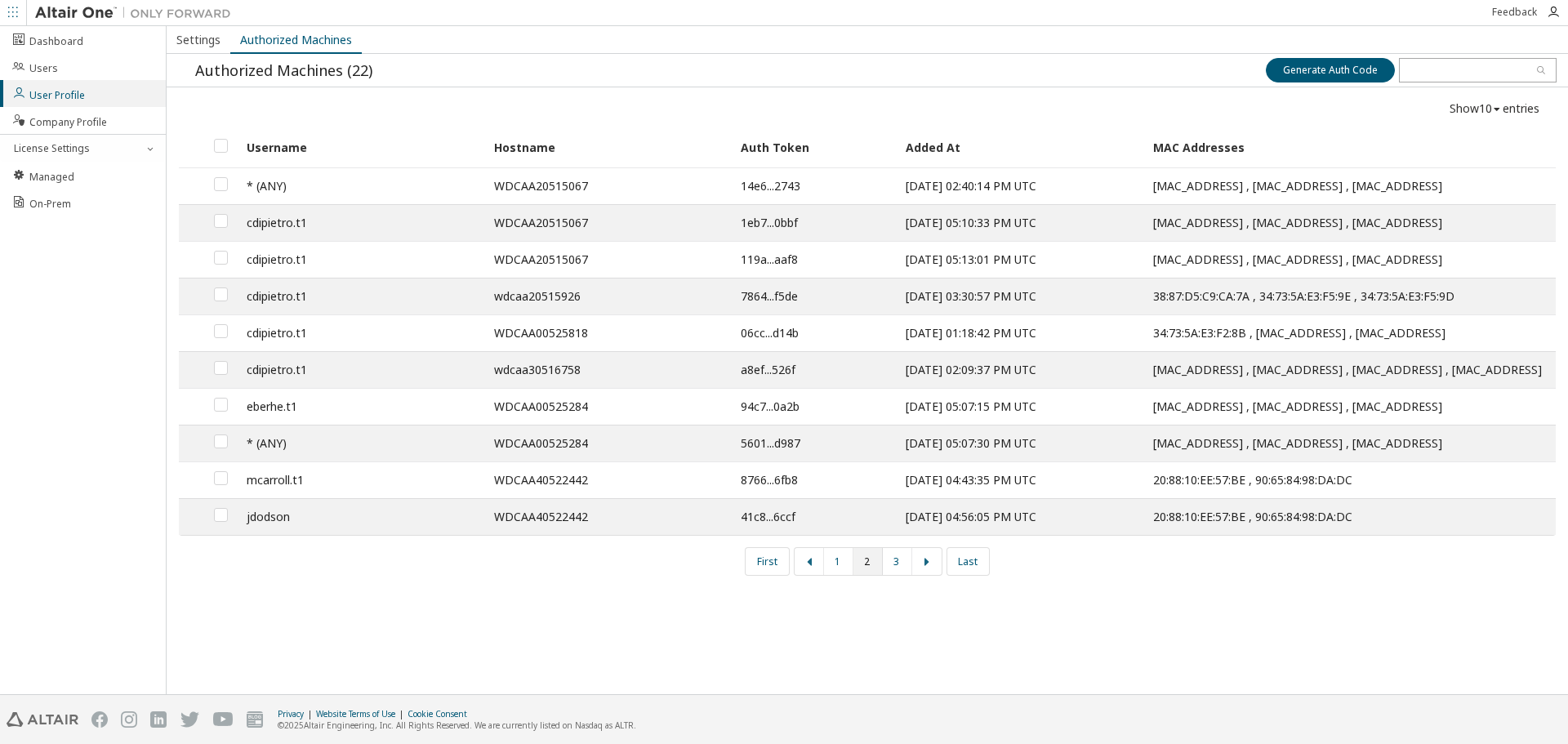 scroll, scrollTop: 0, scrollLeft: 0, axis: both 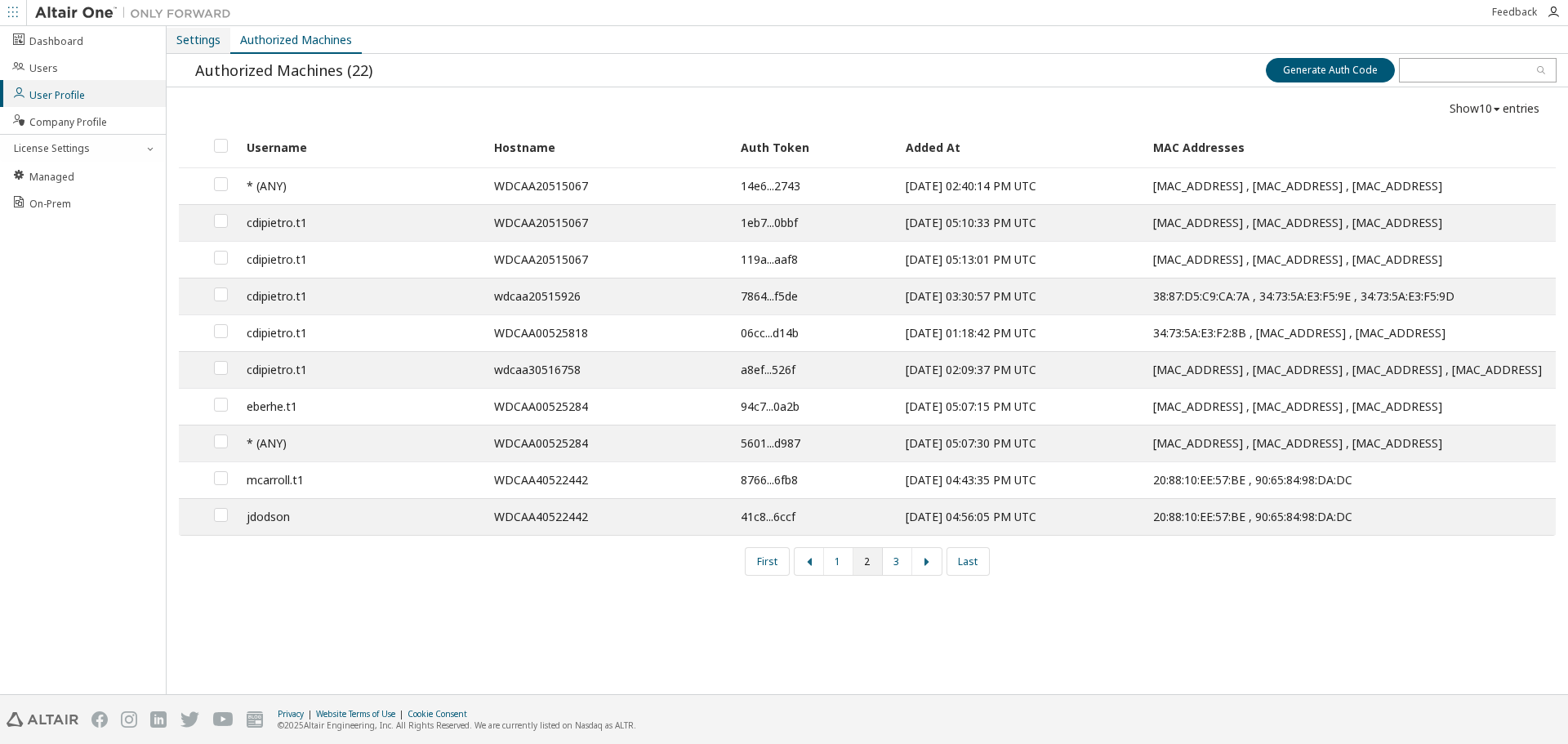 click on "Settings" at bounding box center (198, 40) 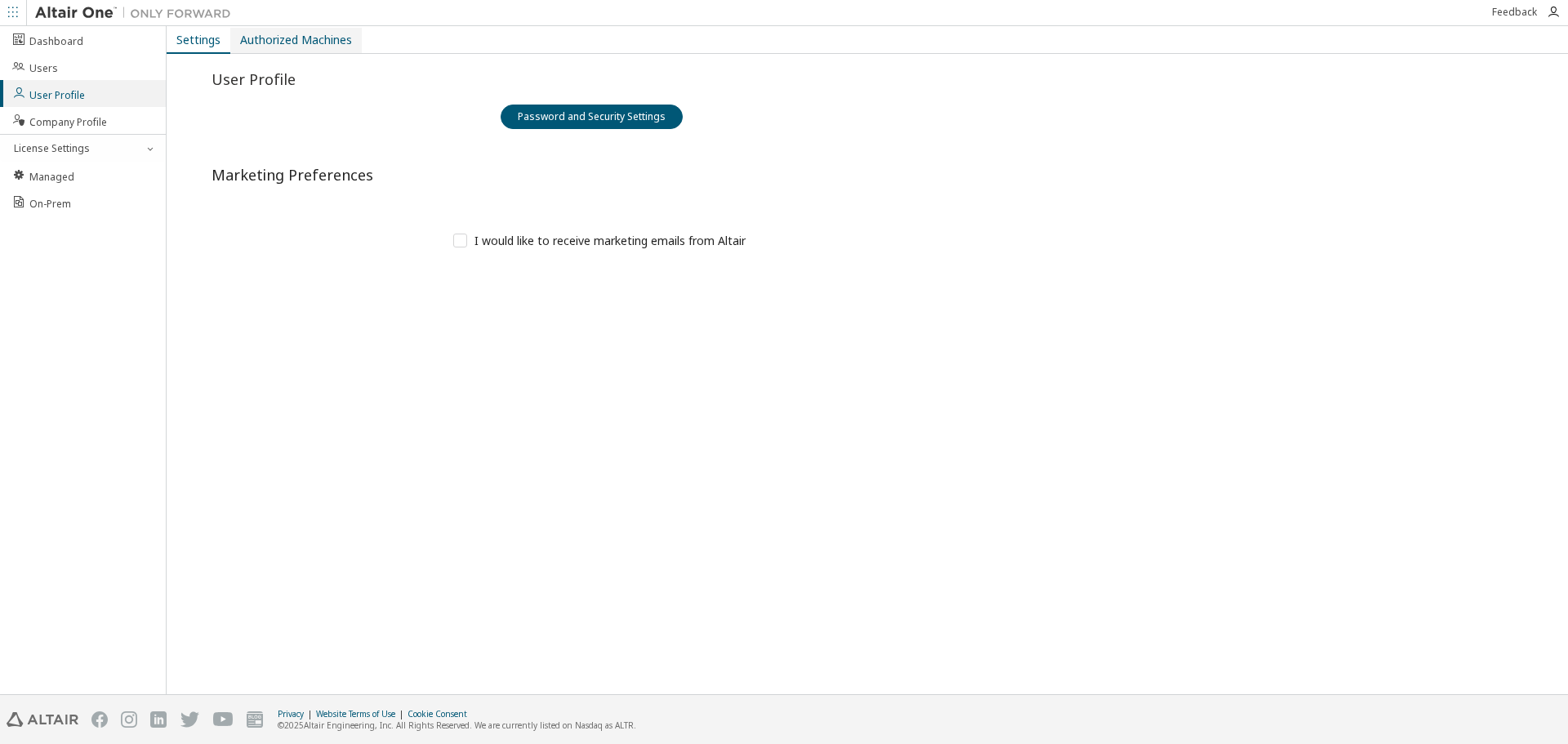 click on "Authorized Machines" at bounding box center (296, 40) 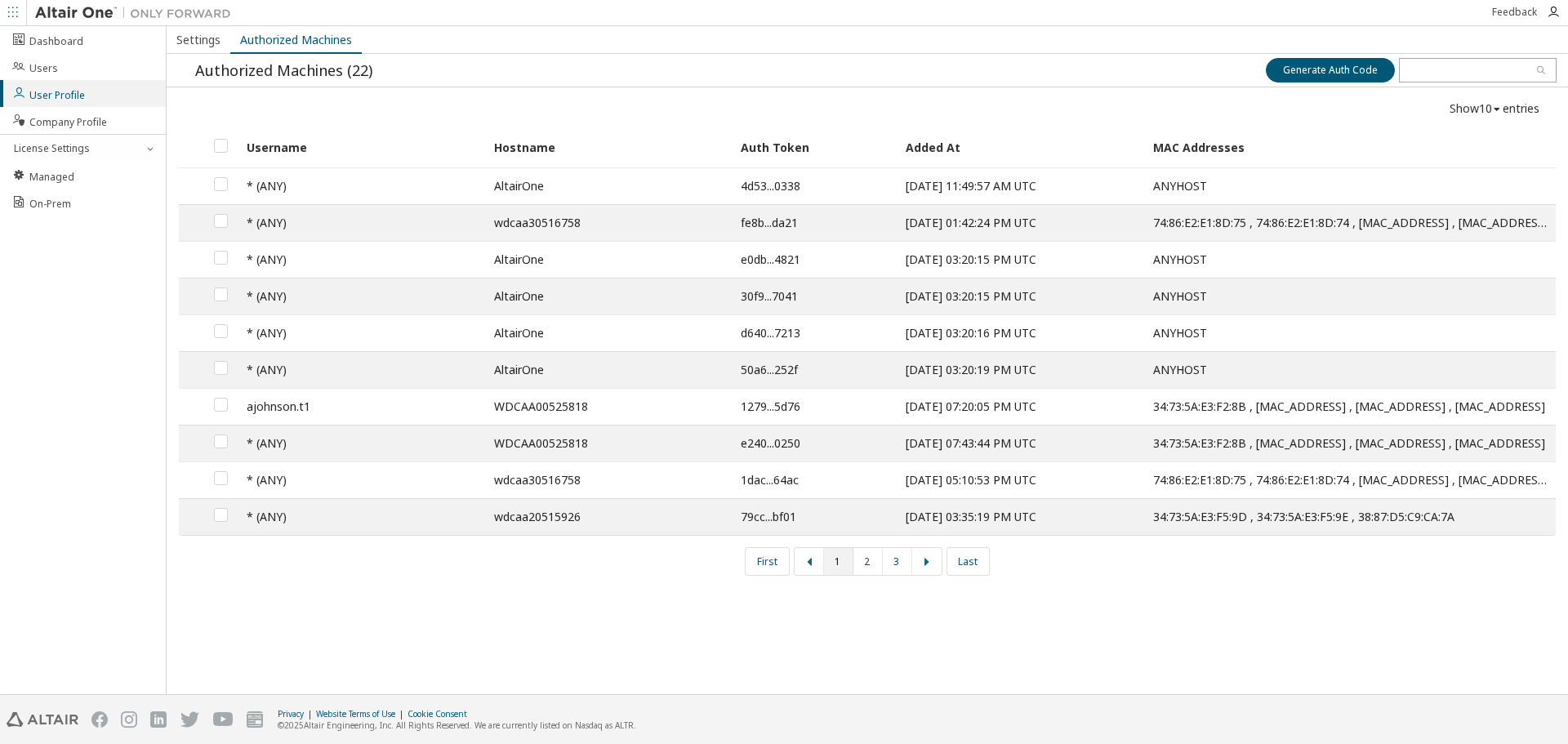 drag, startPoint x: 394, startPoint y: 641, endPoint x: 407, endPoint y: 630, distance: 17.029386 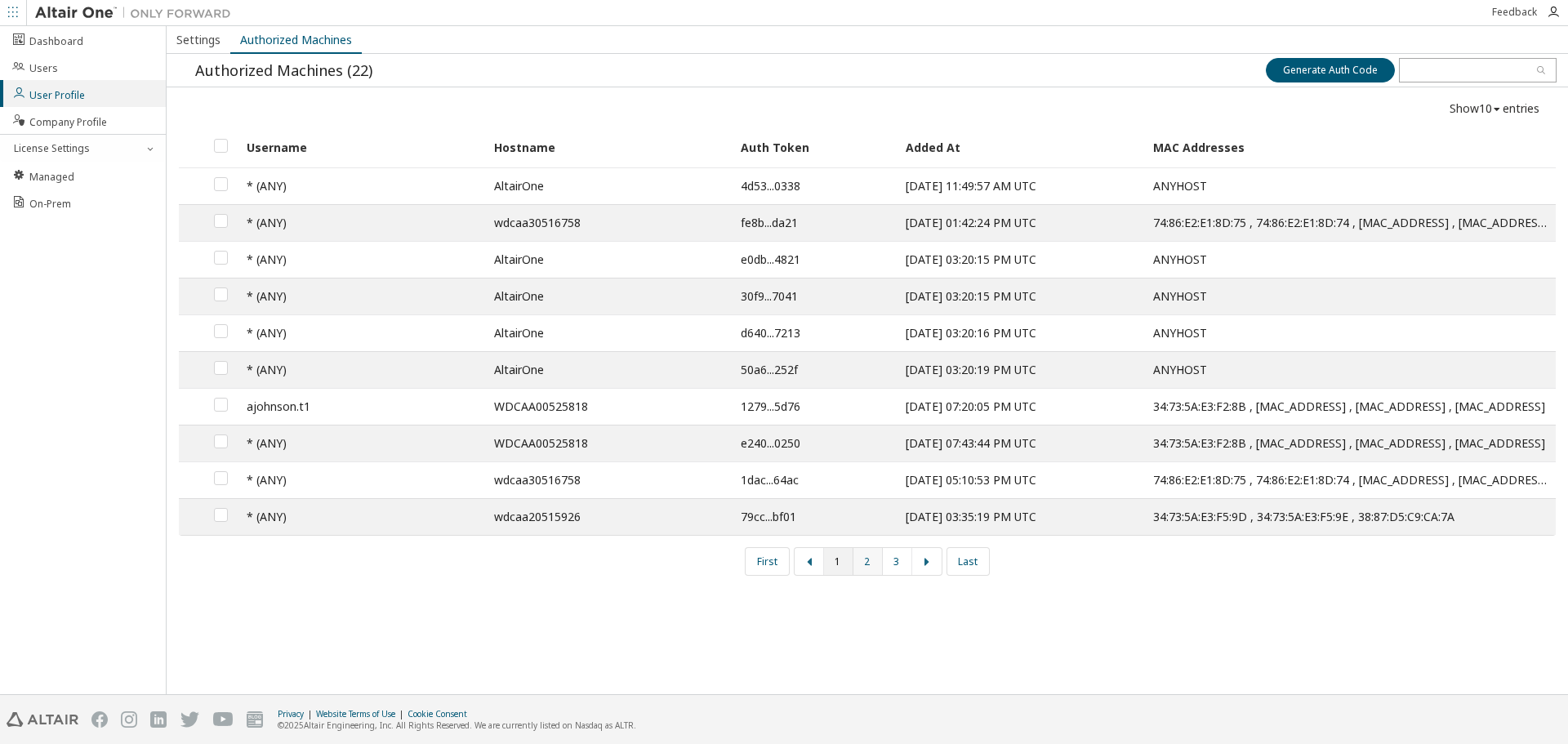 click on "2" at bounding box center [868, 561] 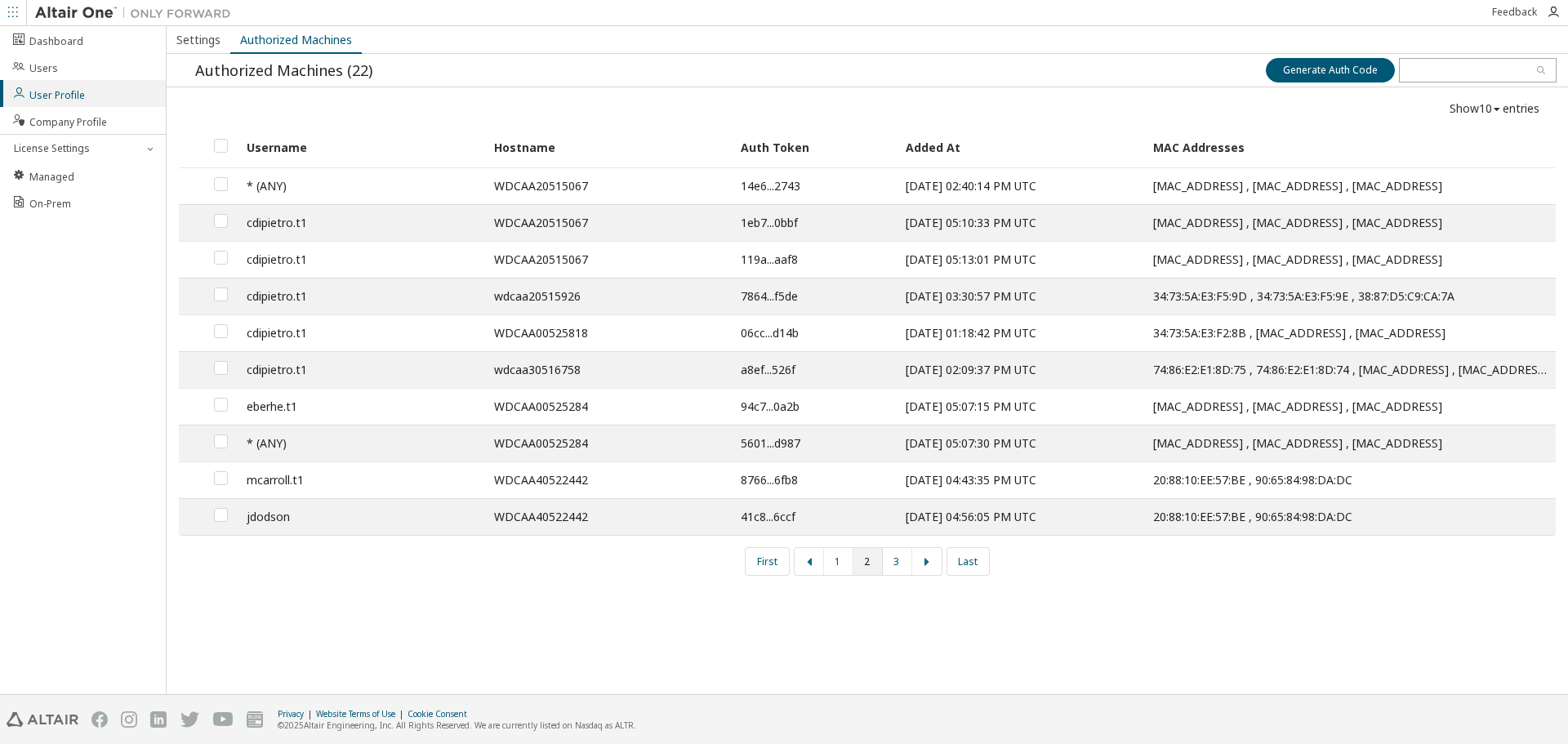 click on "jdodson" at bounding box center (361, 516) 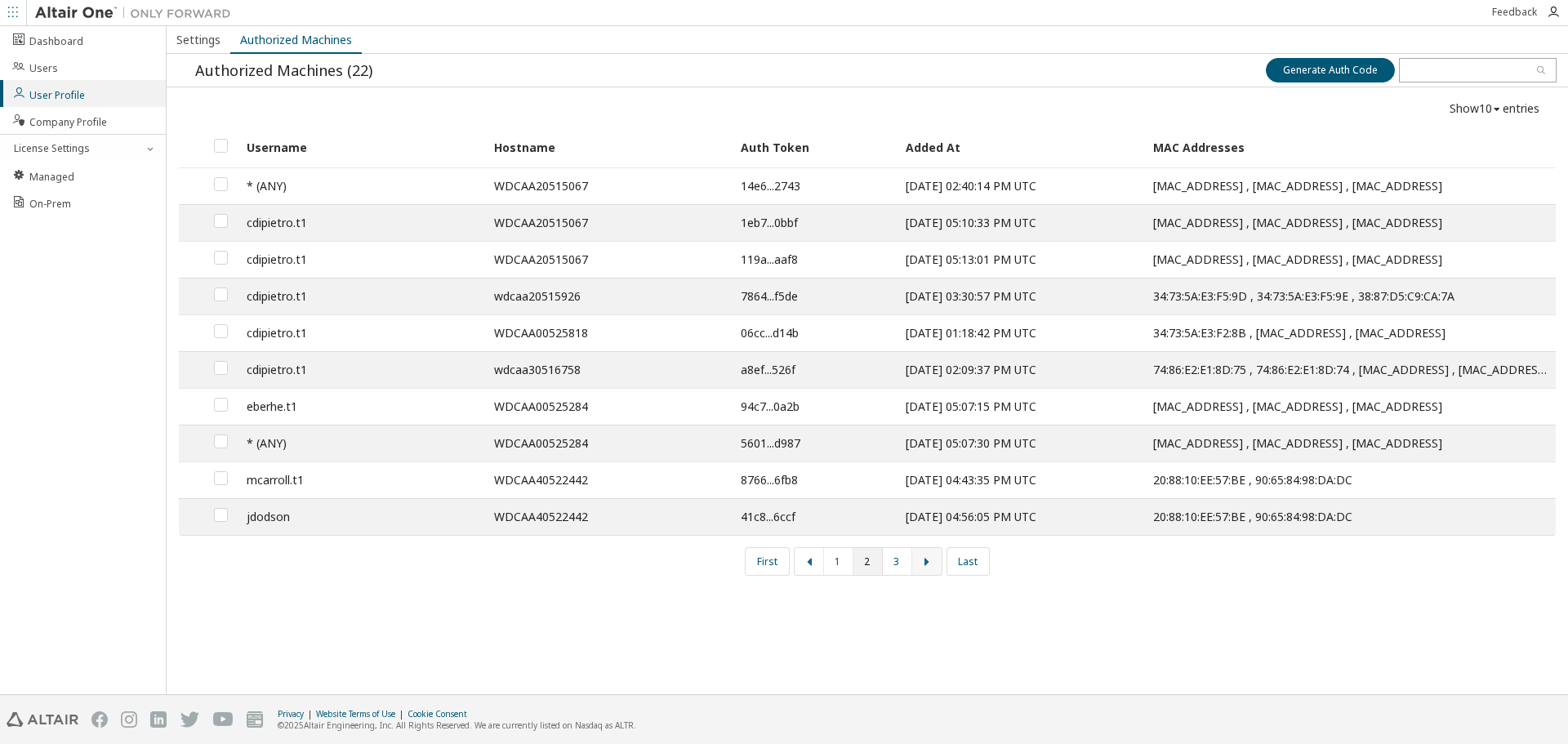 click at bounding box center (927, 561) 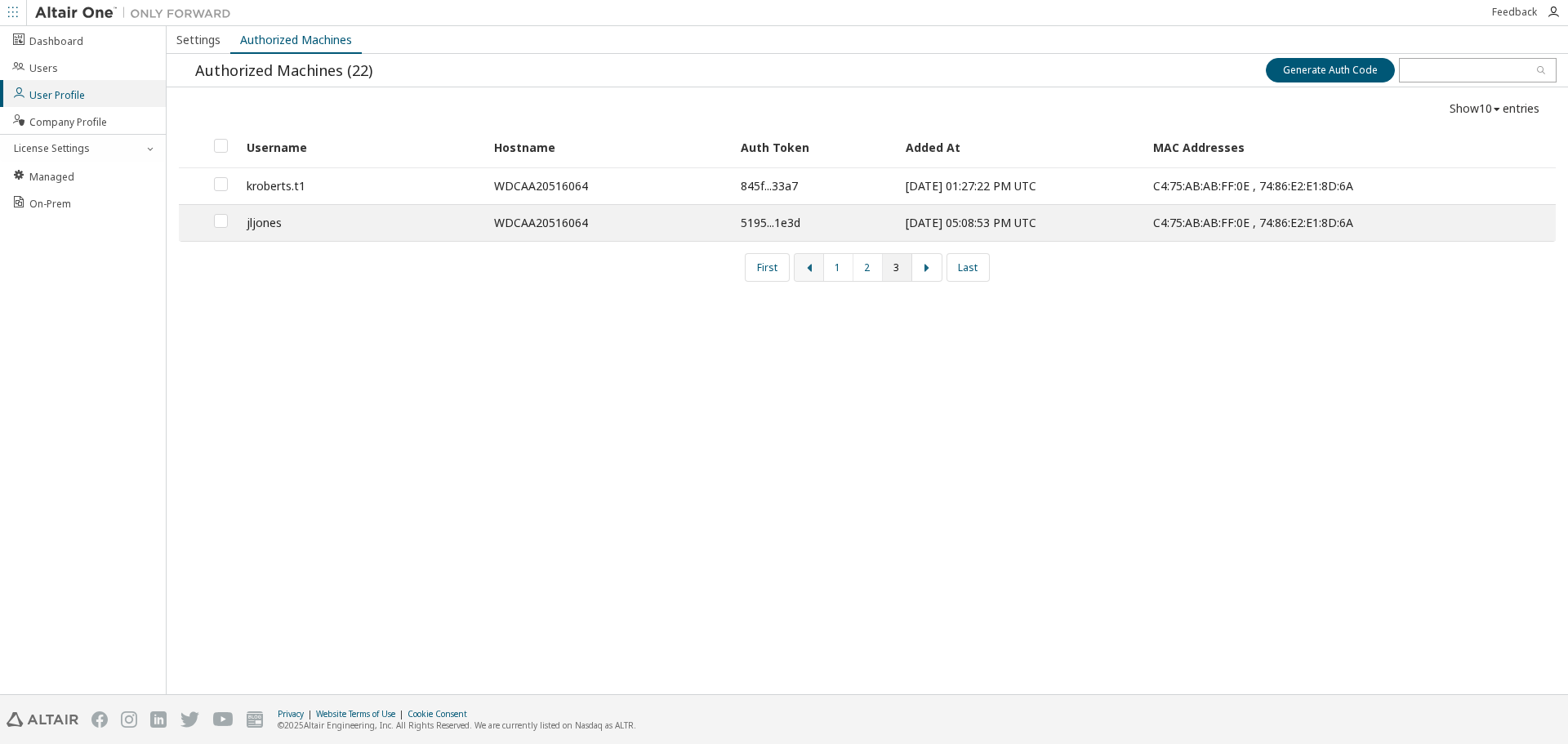 click at bounding box center (809, 267) 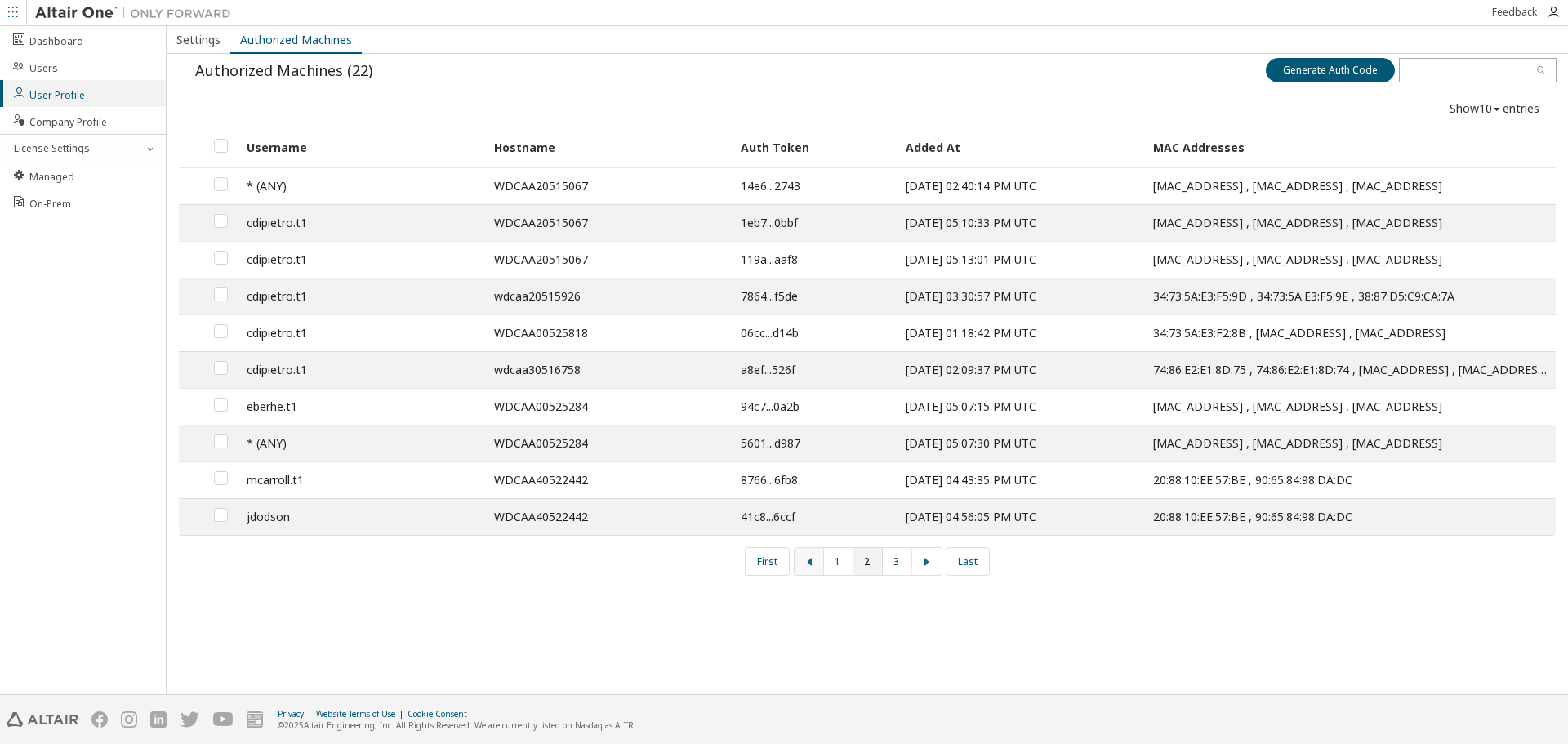 click at bounding box center (809, 562) 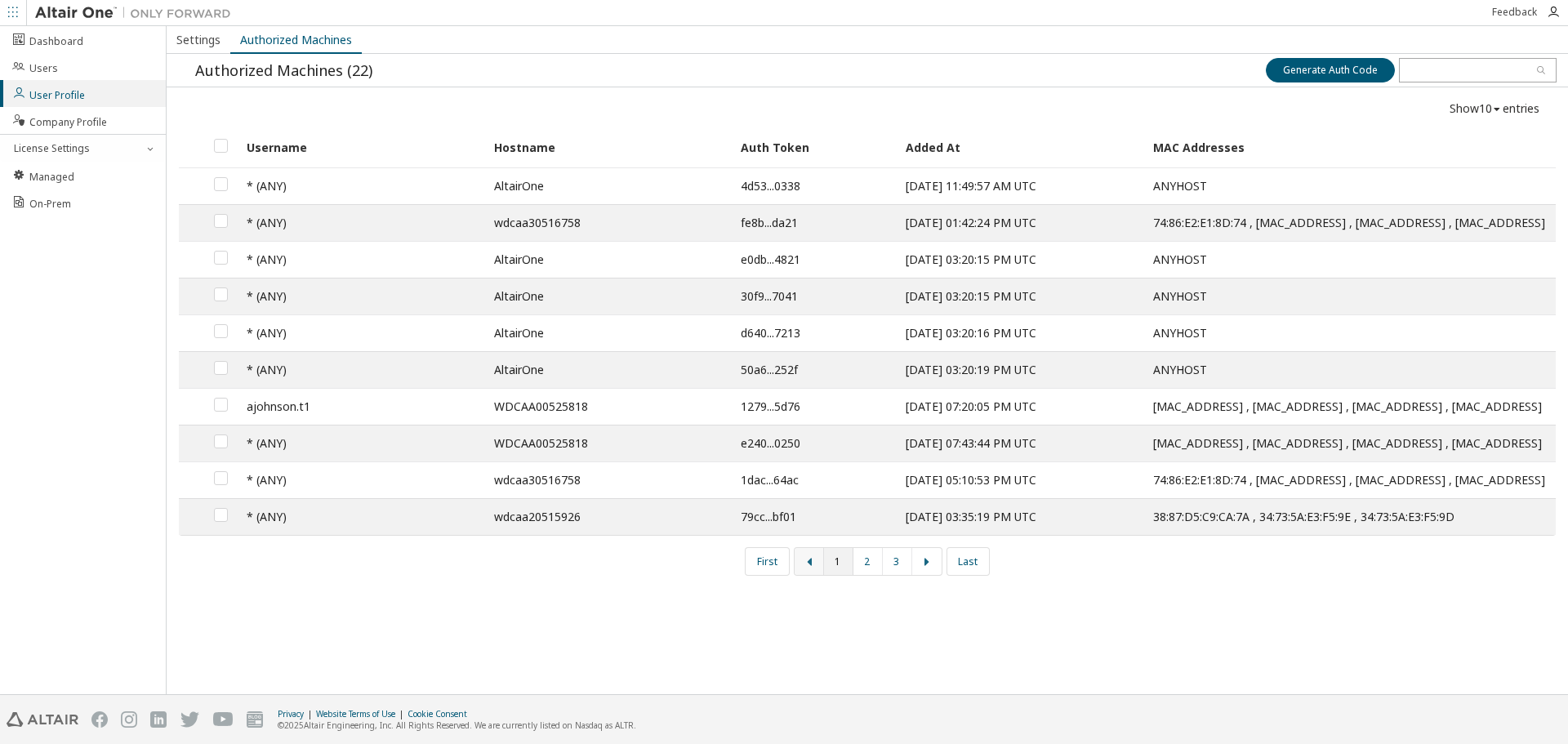 click at bounding box center [809, 561] 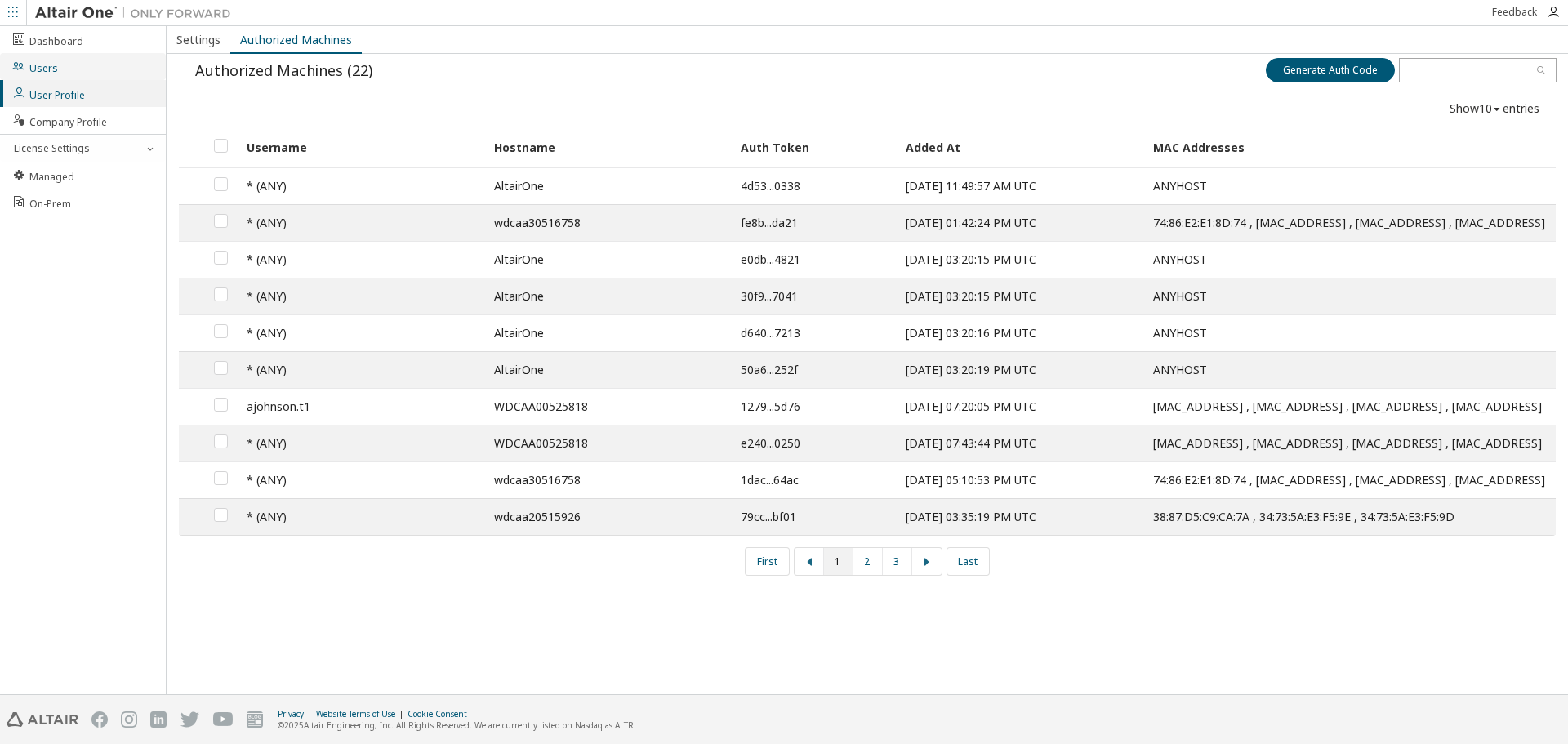 click on "Users" at bounding box center [82, 66] 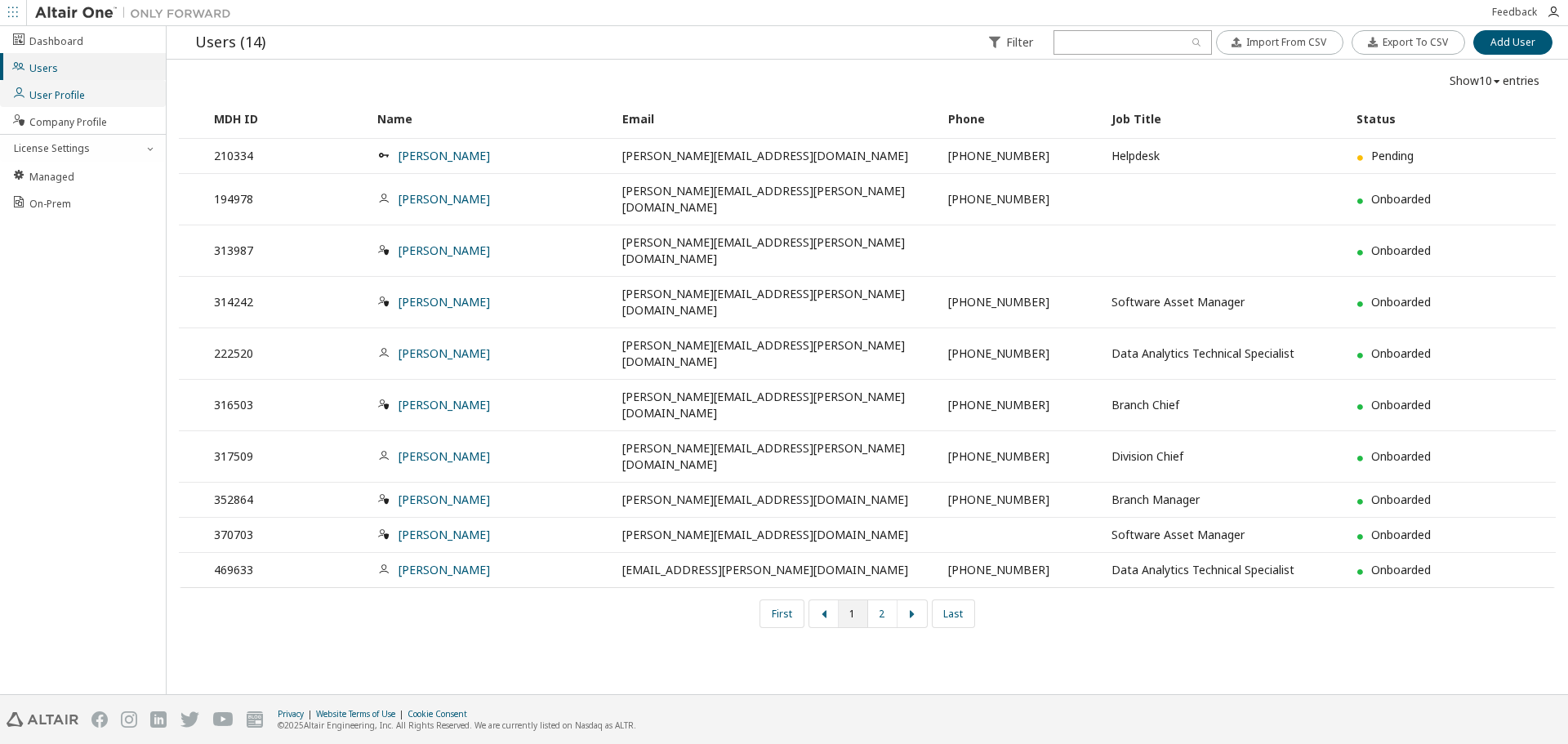 click on "User Profile" at bounding box center (48, 93) 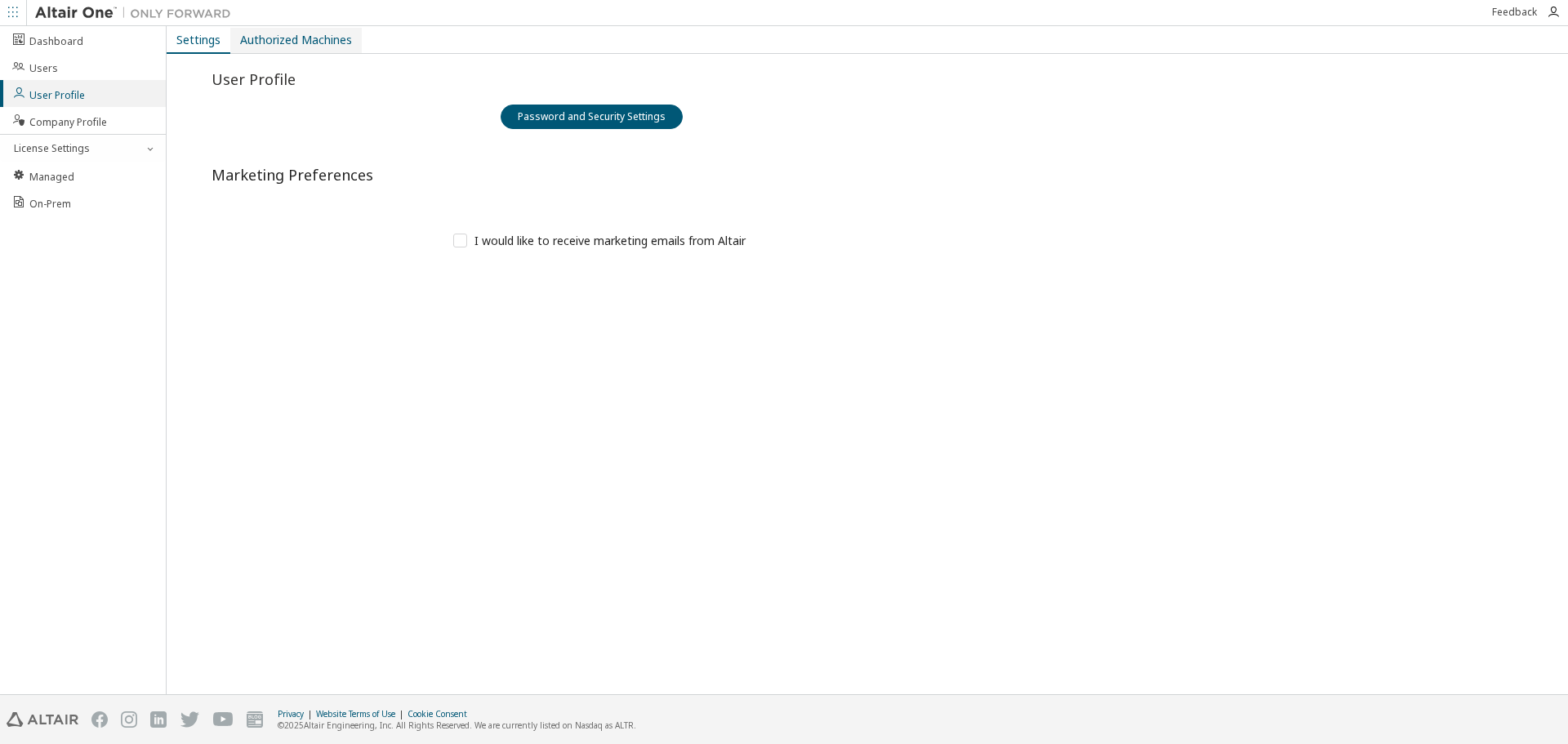 click on "Authorized Machines" at bounding box center (296, 40) 